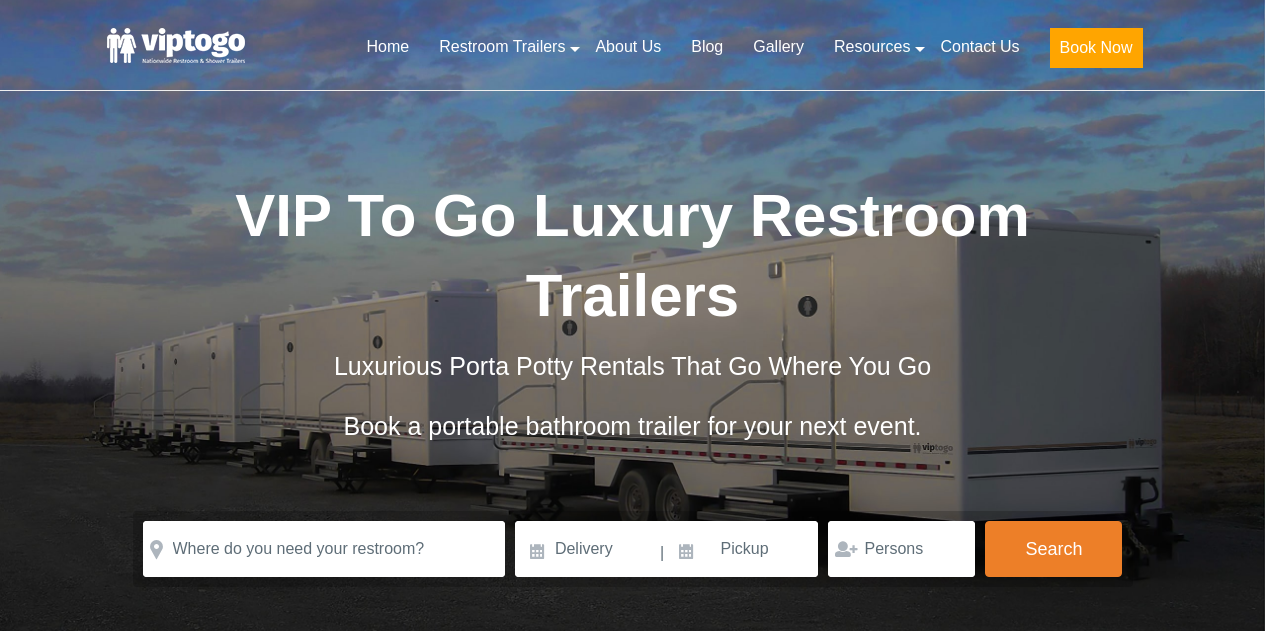 scroll, scrollTop: 0, scrollLeft: 0, axis: both 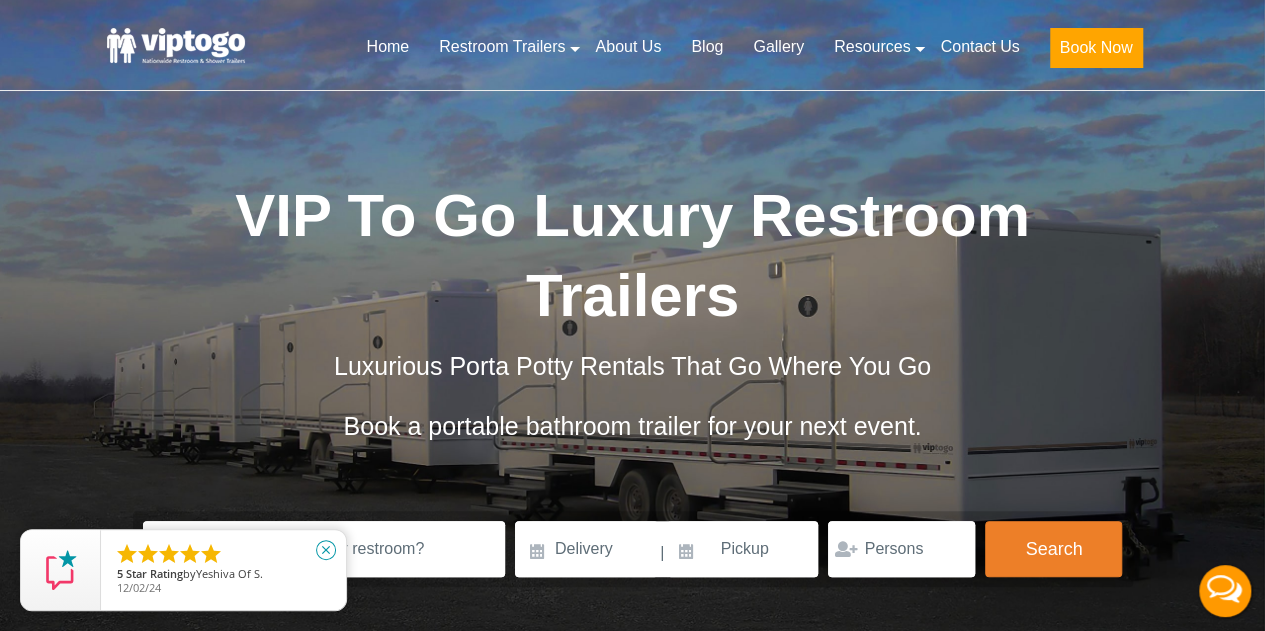 click on "close" at bounding box center [326, 550] 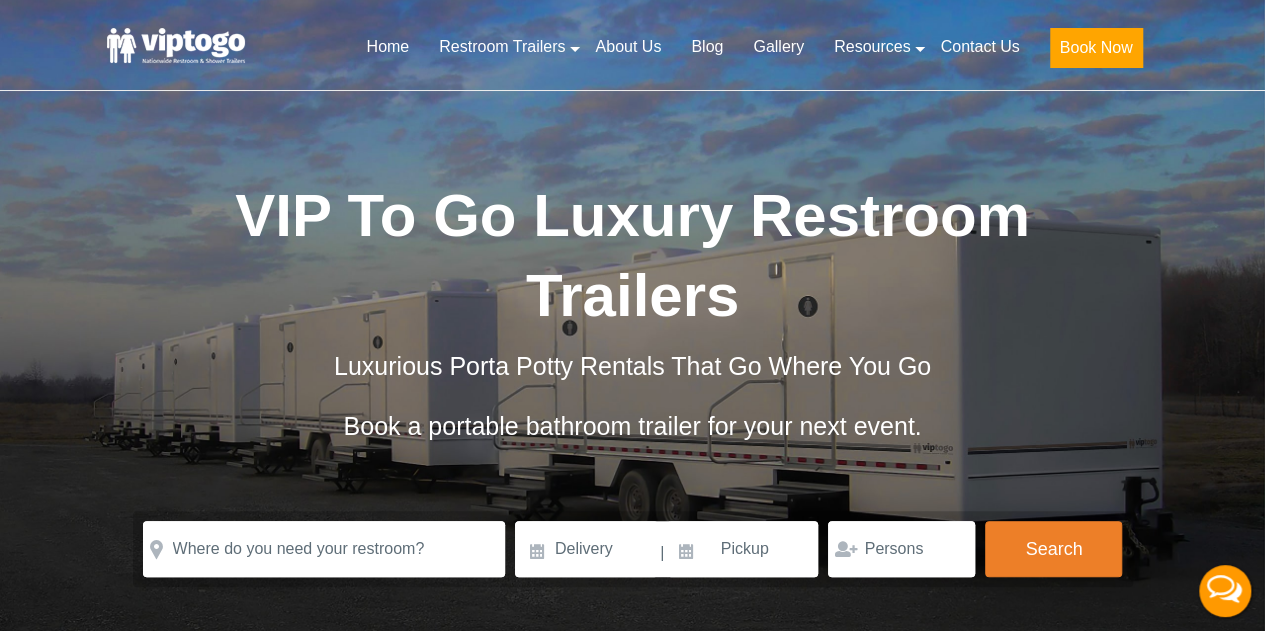 click on "close" at bounding box center (326, 550) 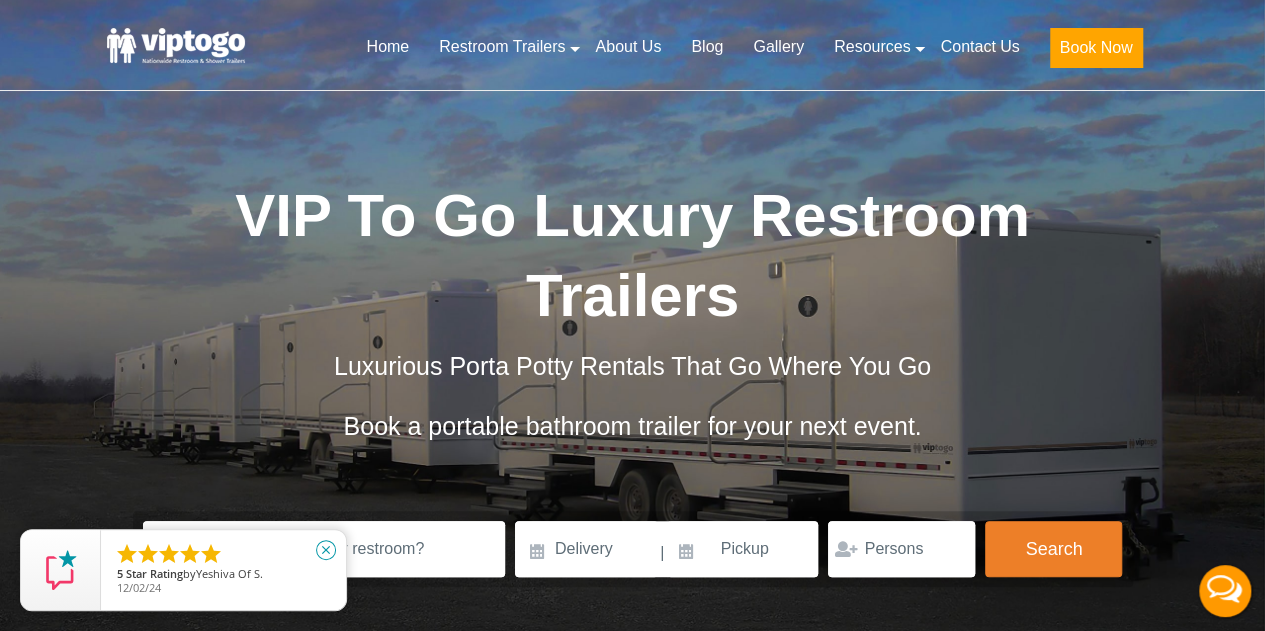 click on "close" at bounding box center [326, 550] 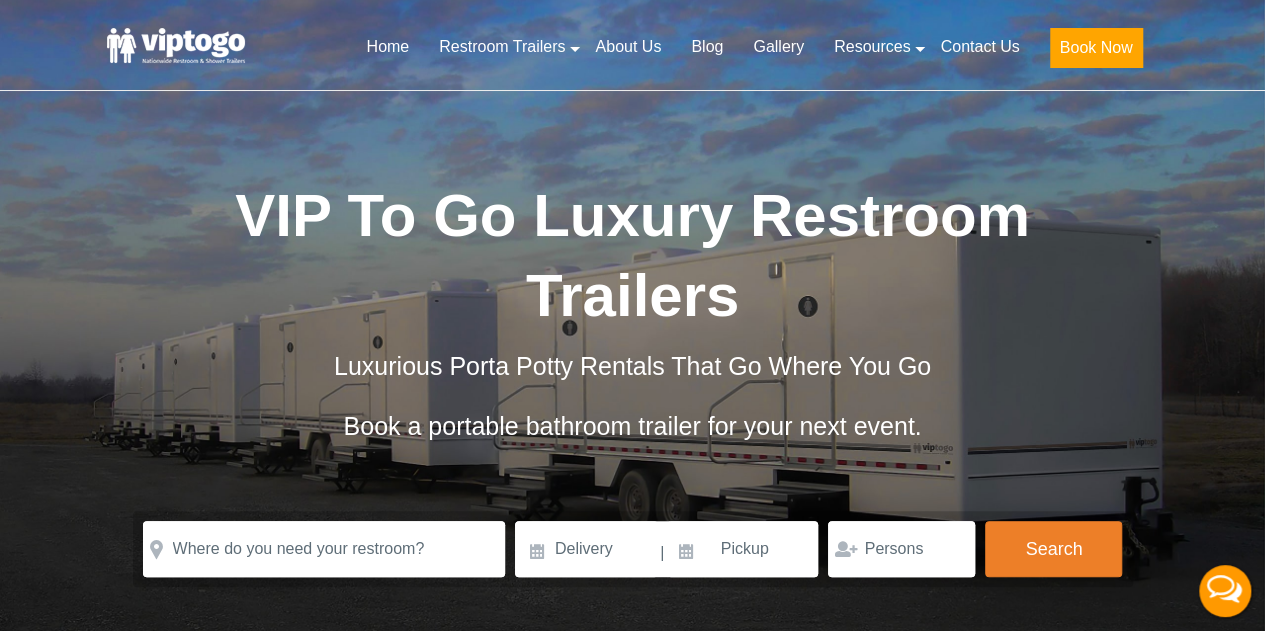 click on "close" at bounding box center [326, 550] 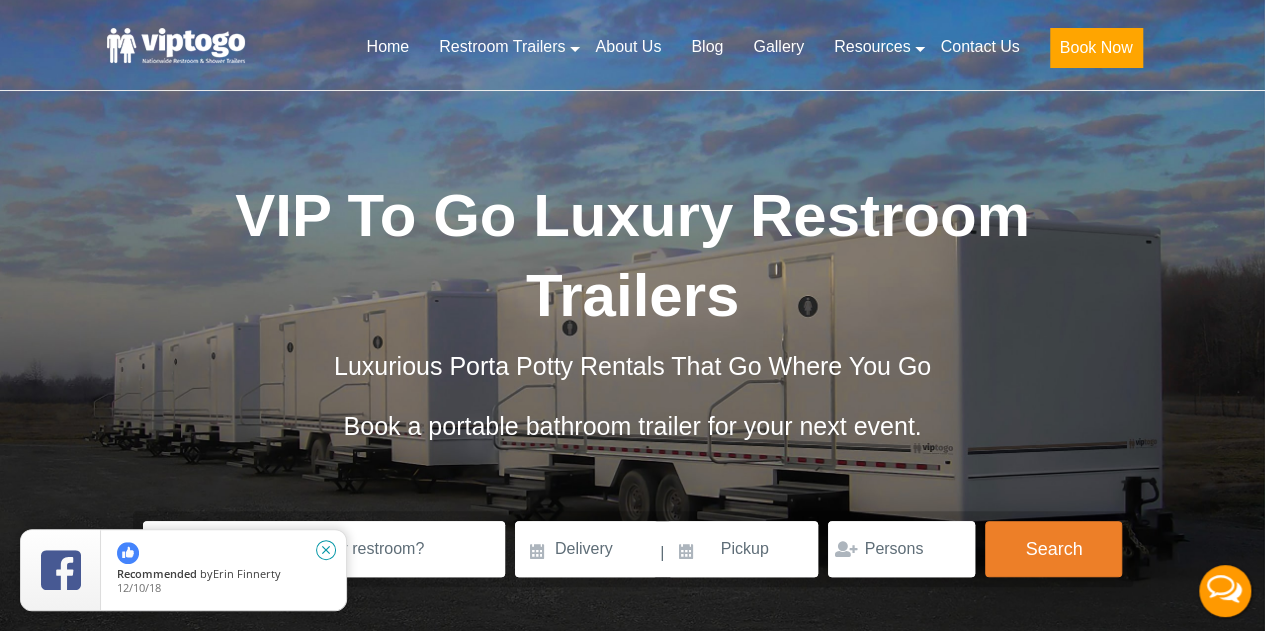 click on "close" at bounding box center (326, 550) 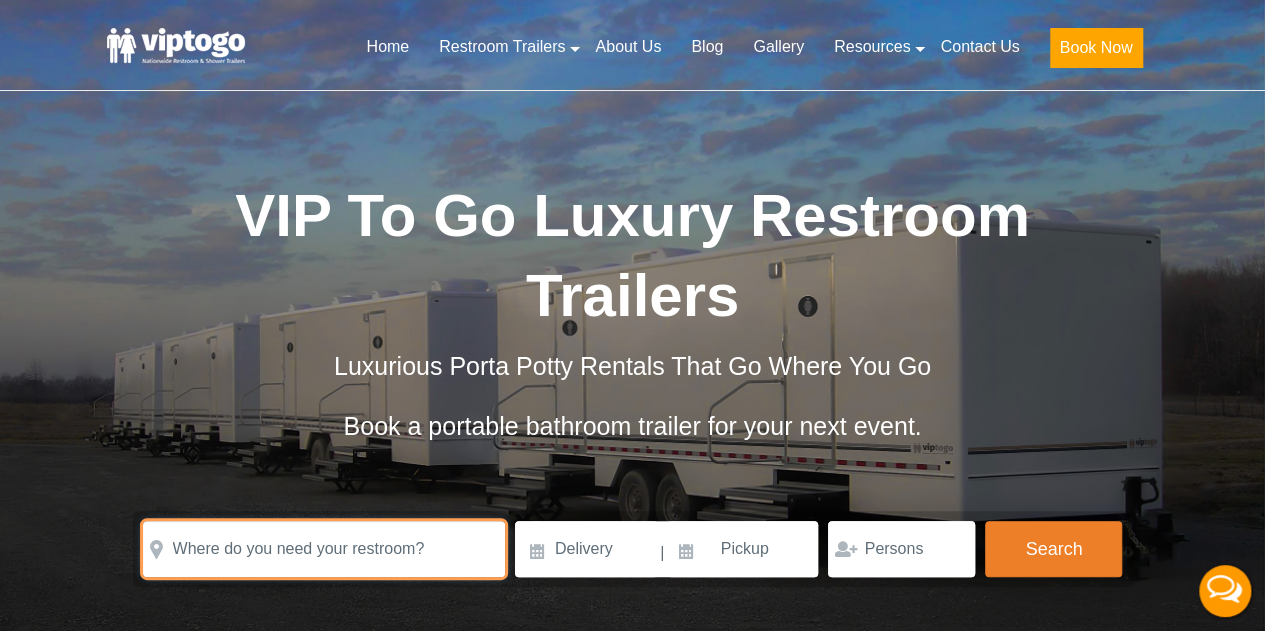 click at bounding box center [324, 549] 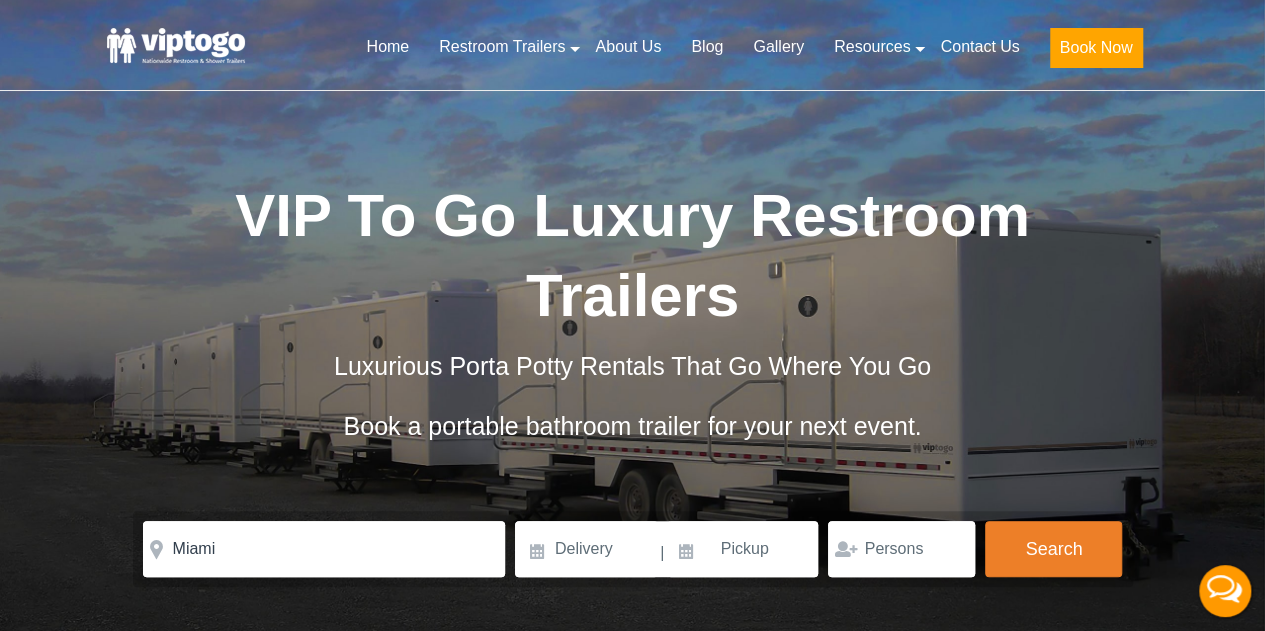 click on "    " at bounding box center [222, 555] 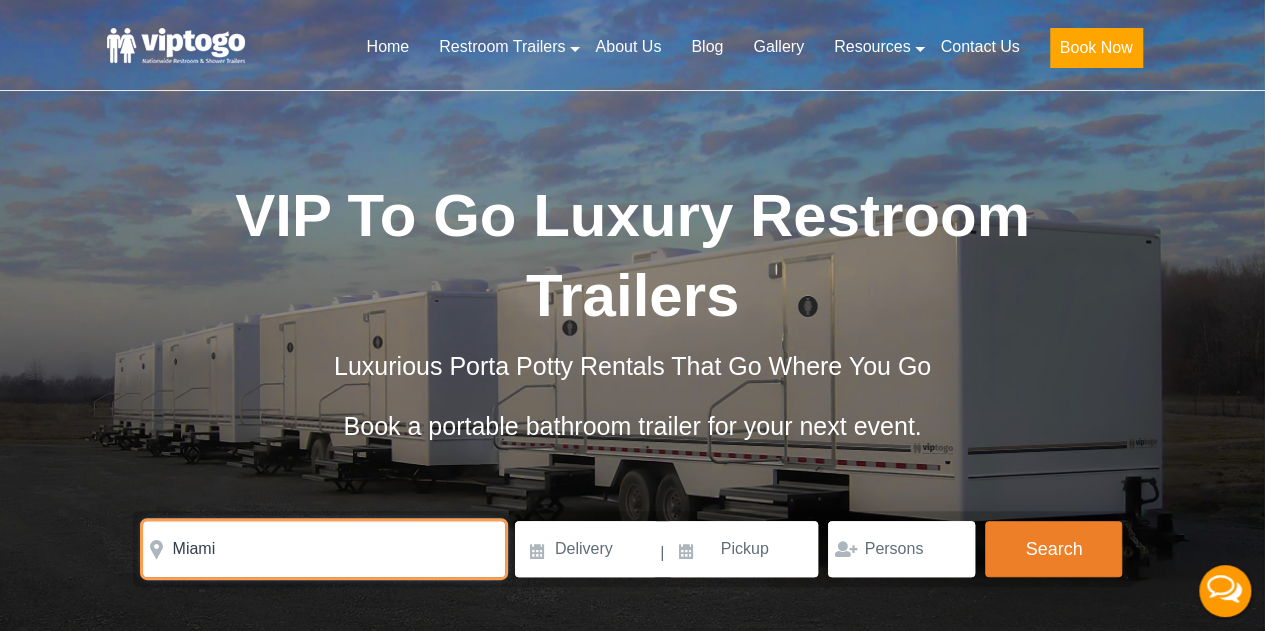click on "Miami" at bounding box center [324, 549] 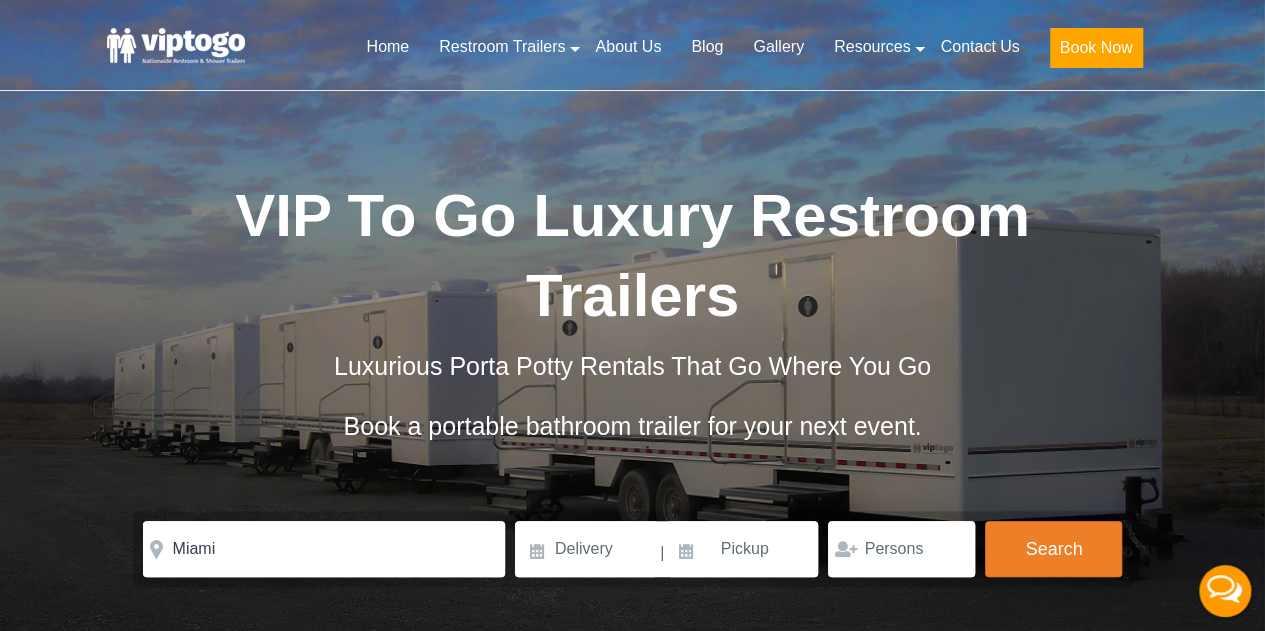 click on "10/13/18" at bounding box center (223, 587) 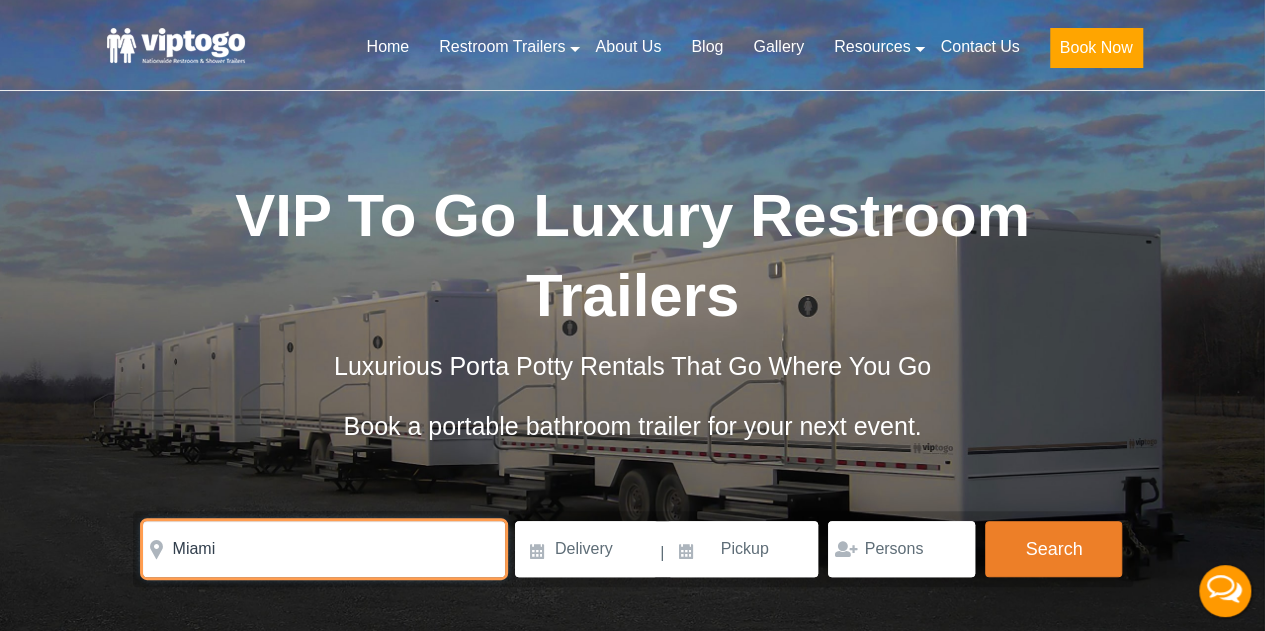 click on "Miami" at bounding box center [324, 549] 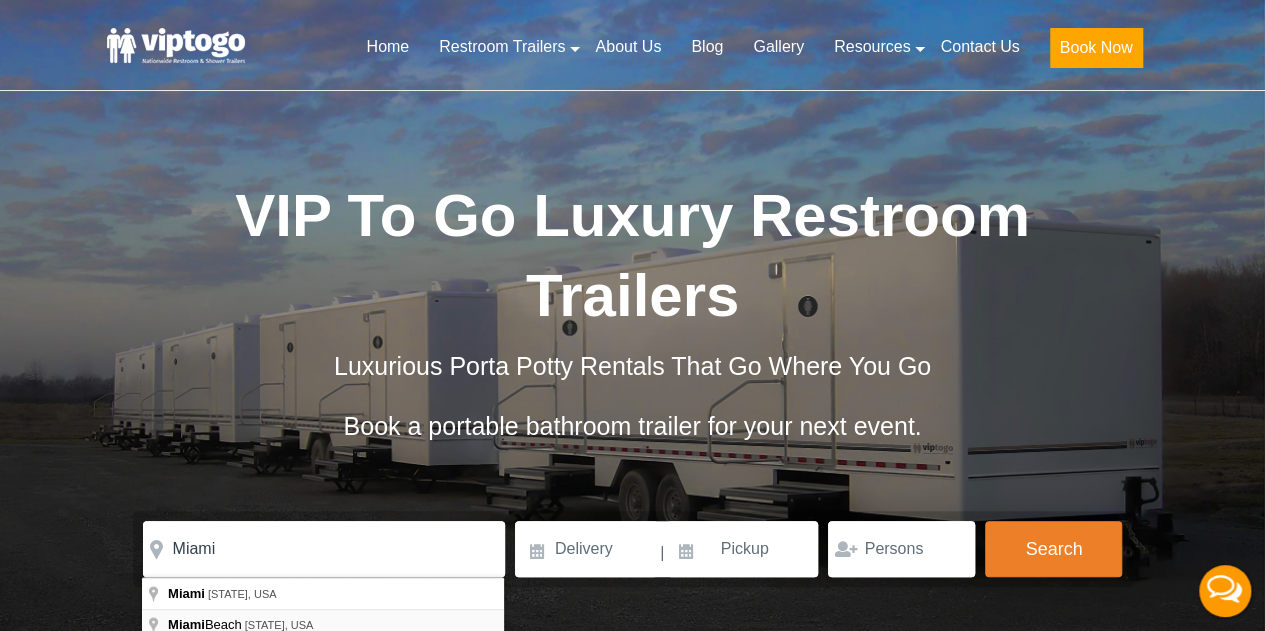 type on "Miami Beach, FL, USA" 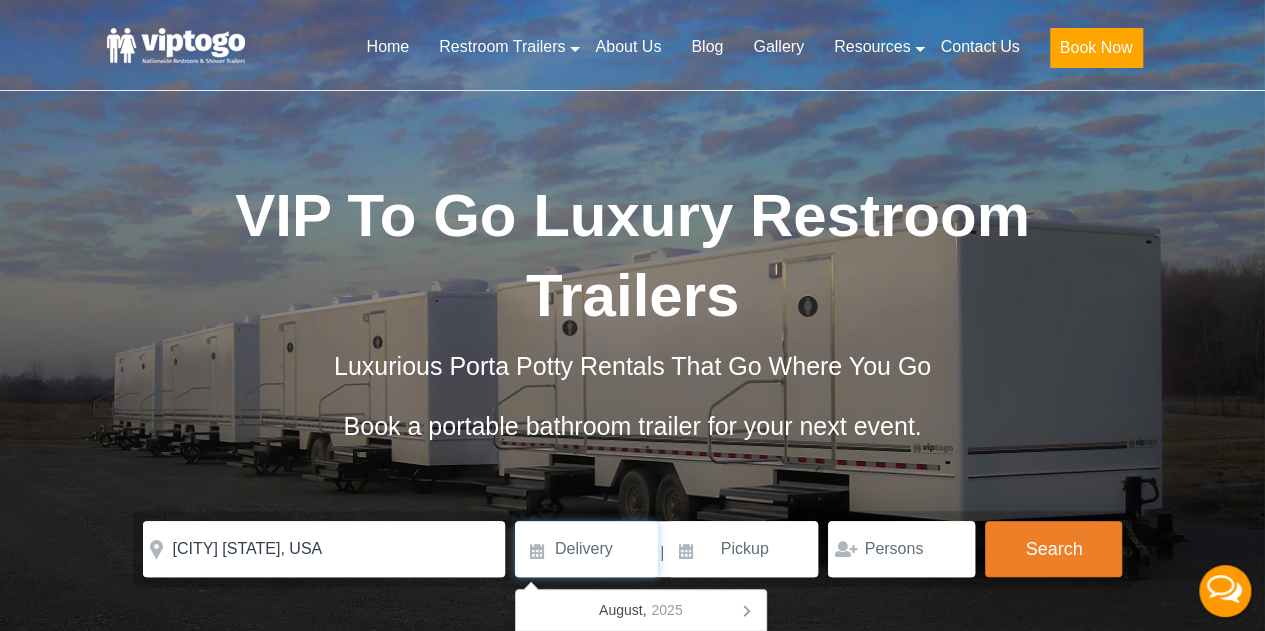 click at bounding box center (586, 549) 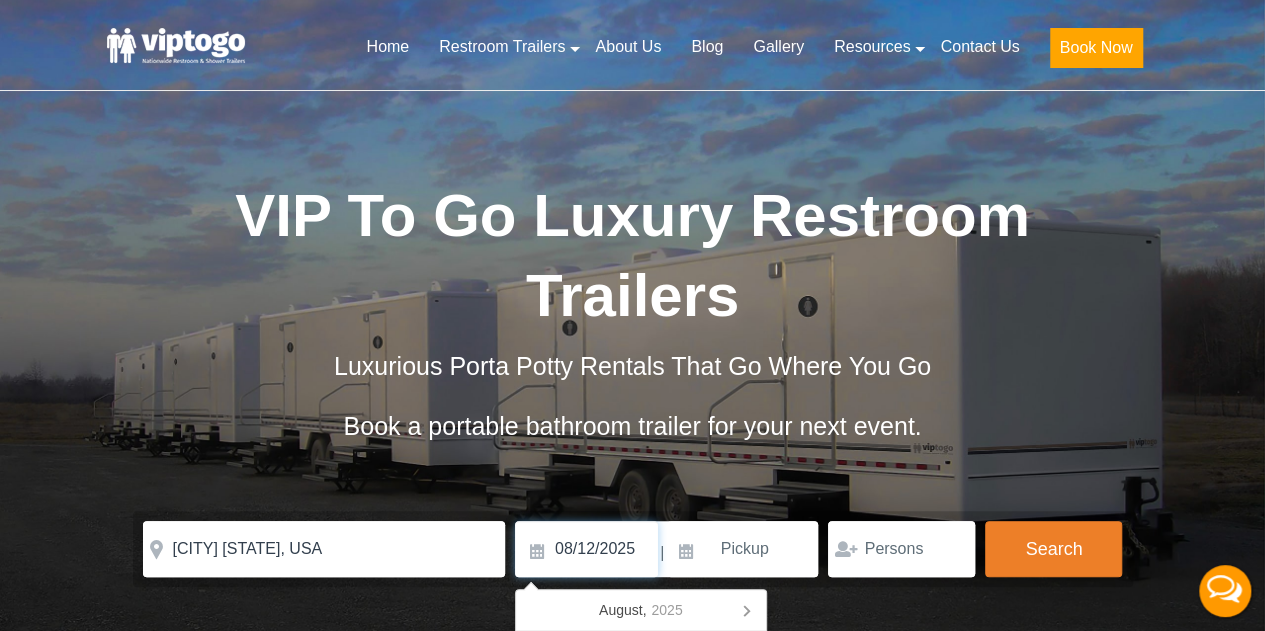 type on "08/12/2025" 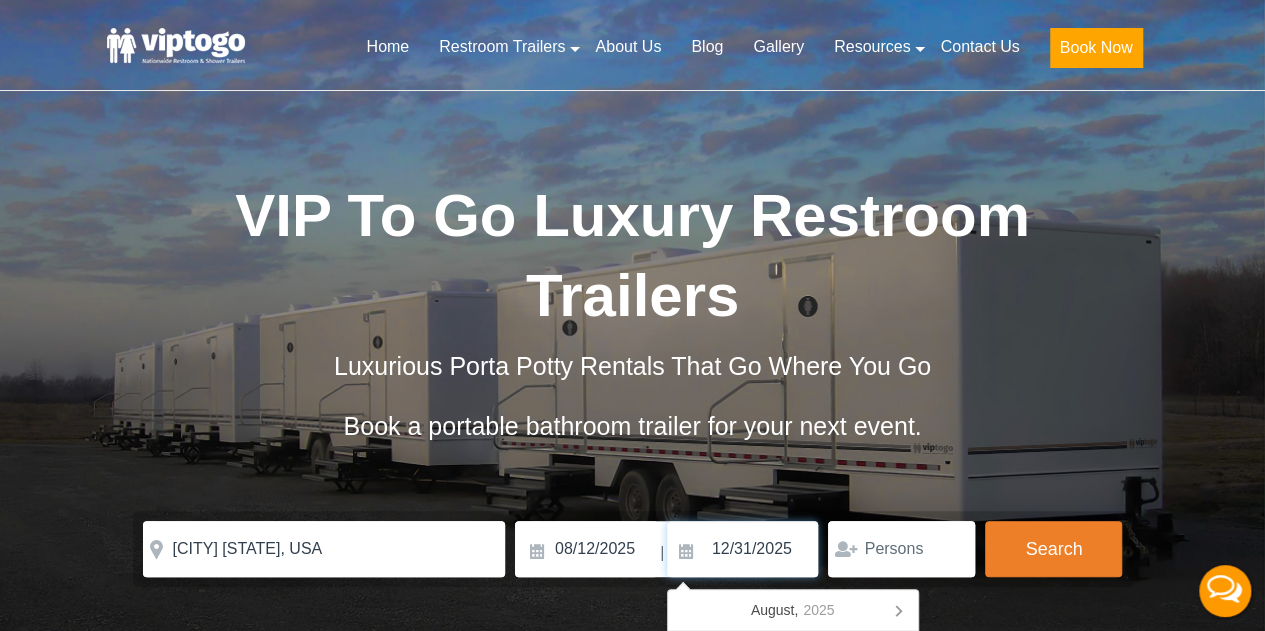 type on "12/31/2025" 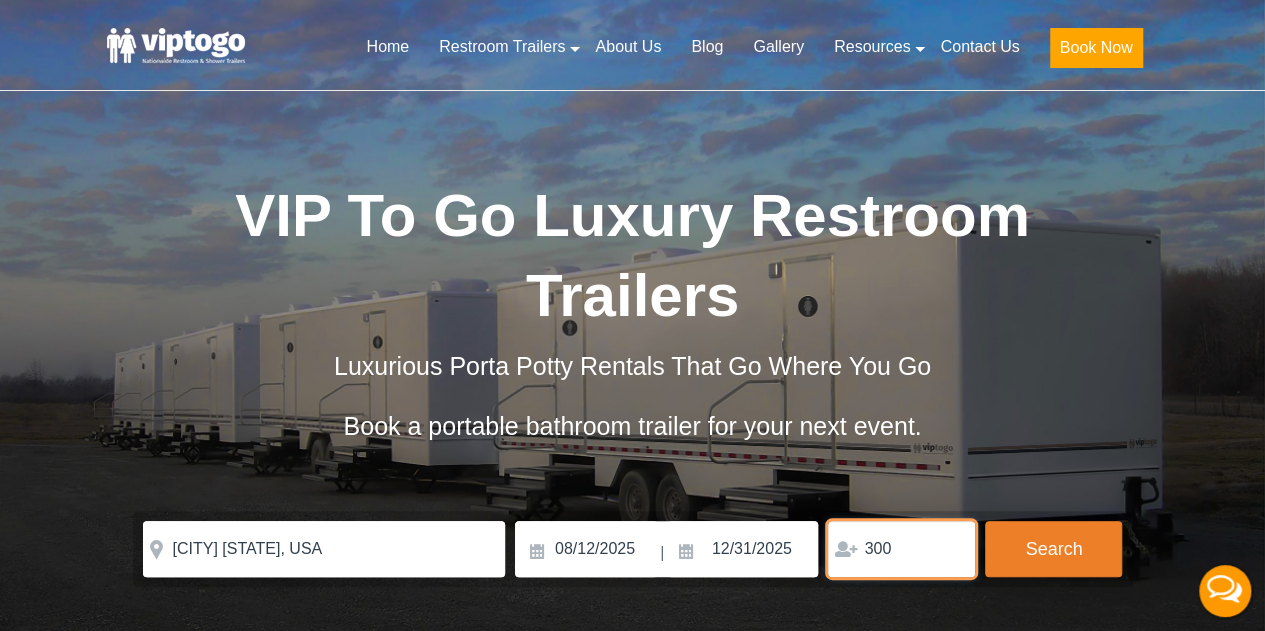 type on "300" 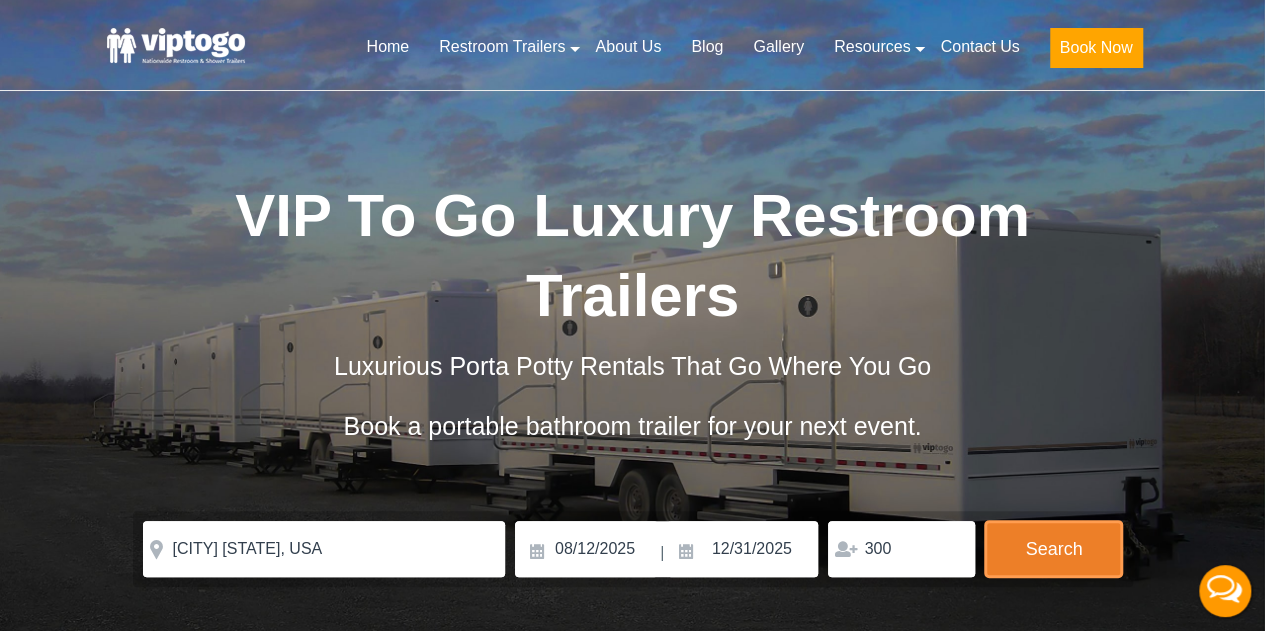 type 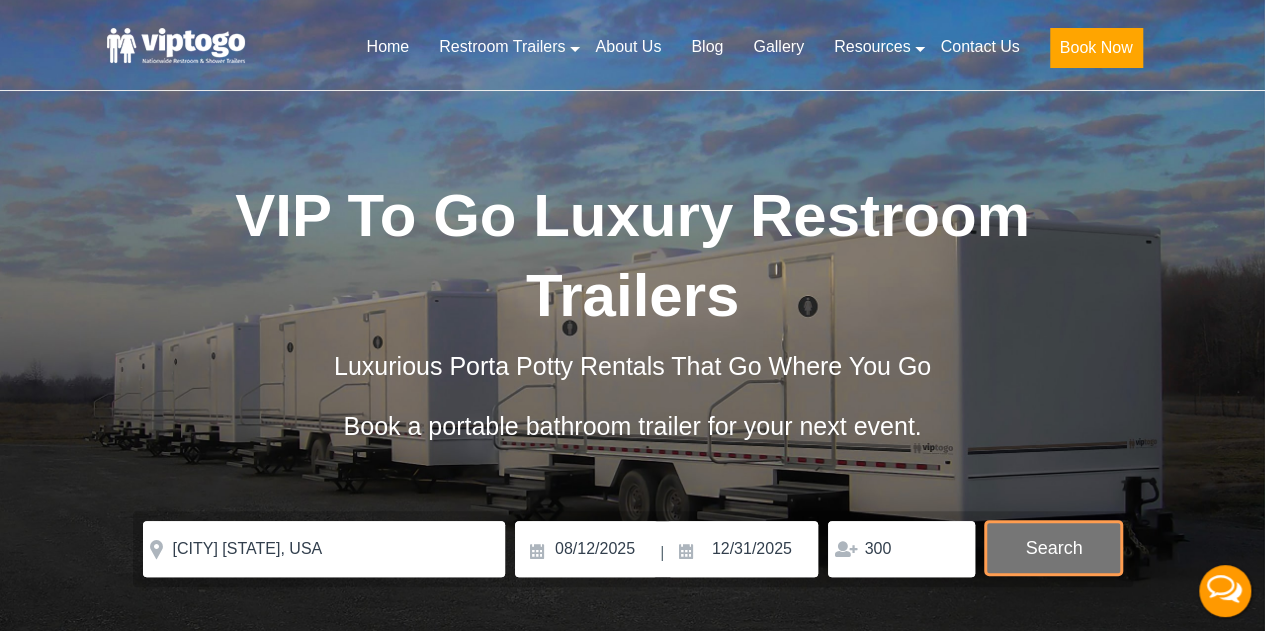 click on "Search" at bounding box center (1053, 548) 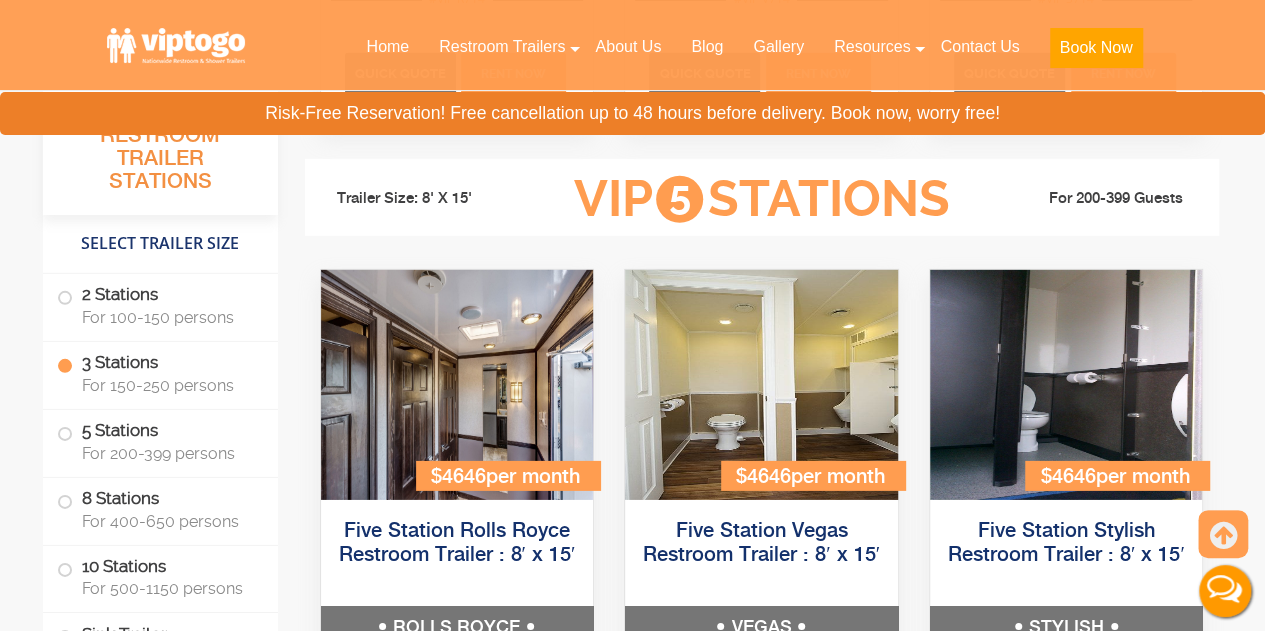 scroll, scrollTop: 2928, scrollLeft: 0, axis: vertical 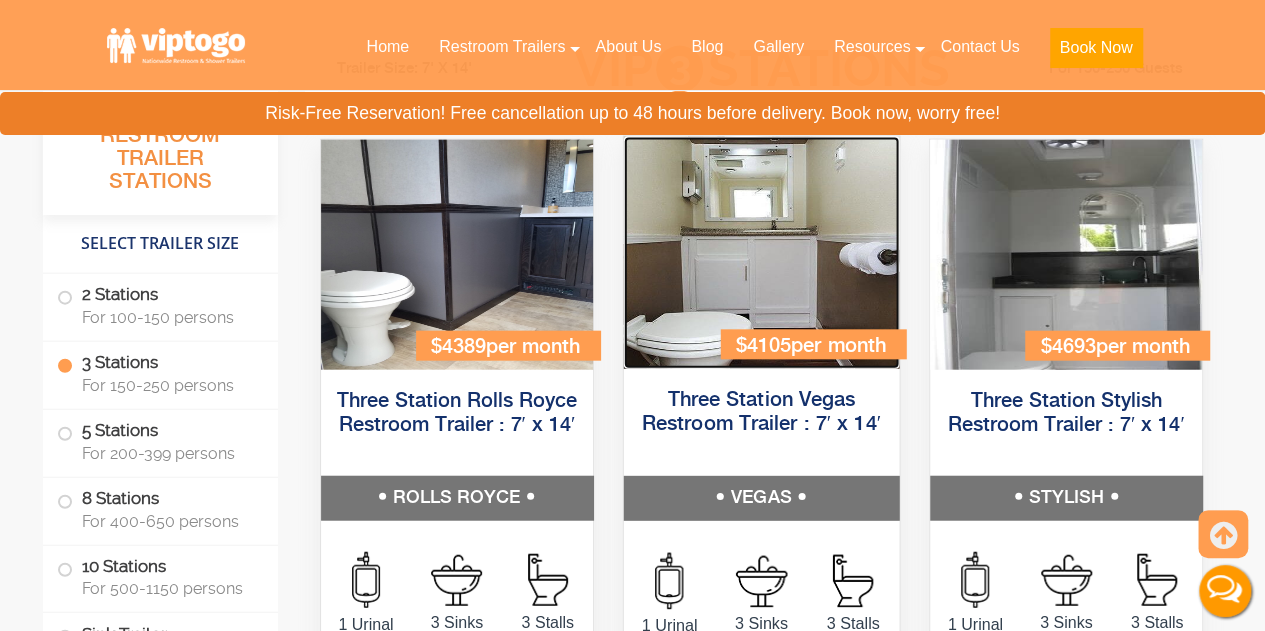click at bounding box center [761, 253] 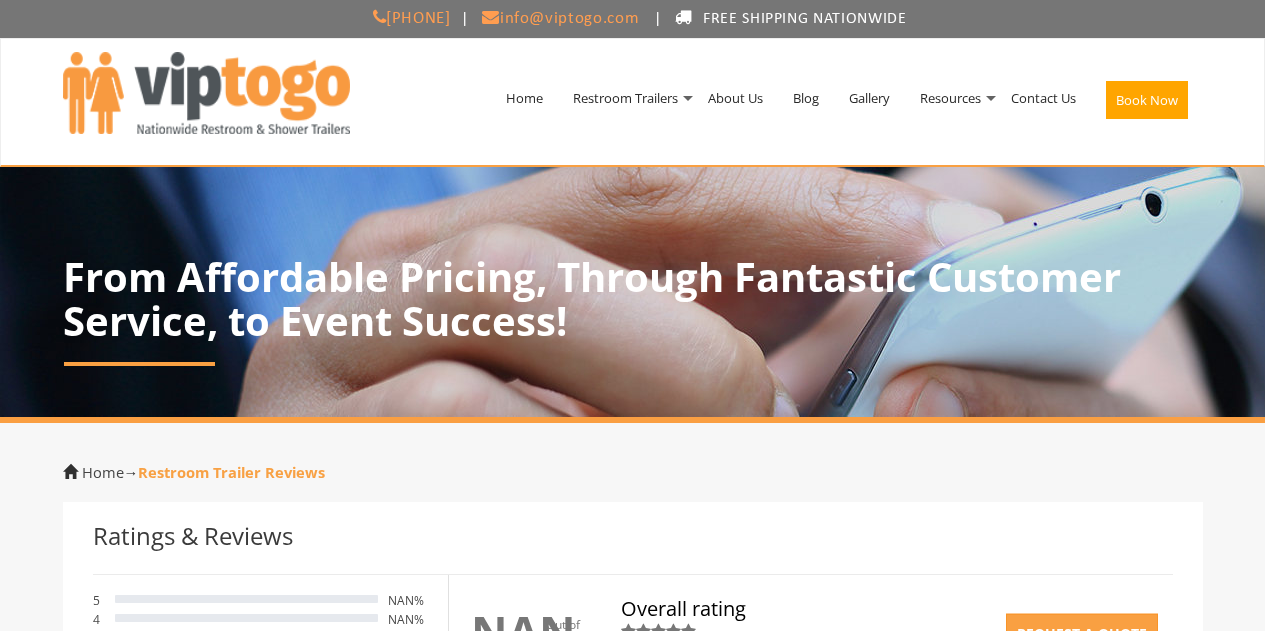 scroll, scrollTop: 0, scrollLeft: 0, axis: both 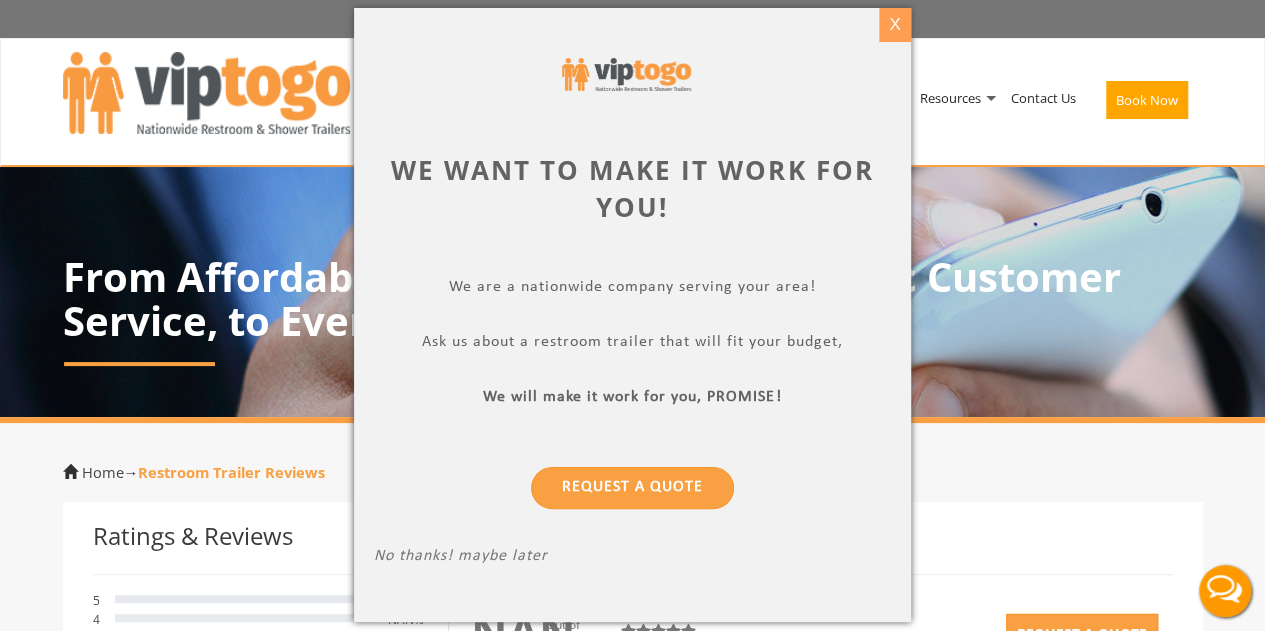 click on "X" at bounding box center [895, 25] 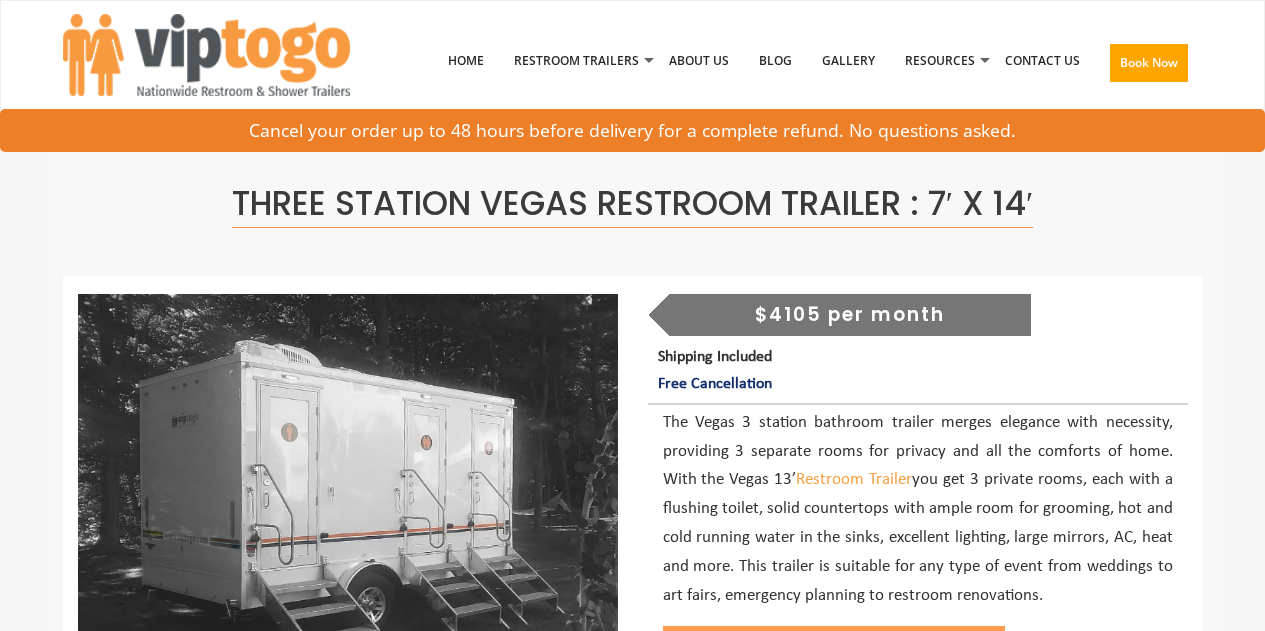 scroll, scrollTop: 0, scrollLeft: 0, axis: both 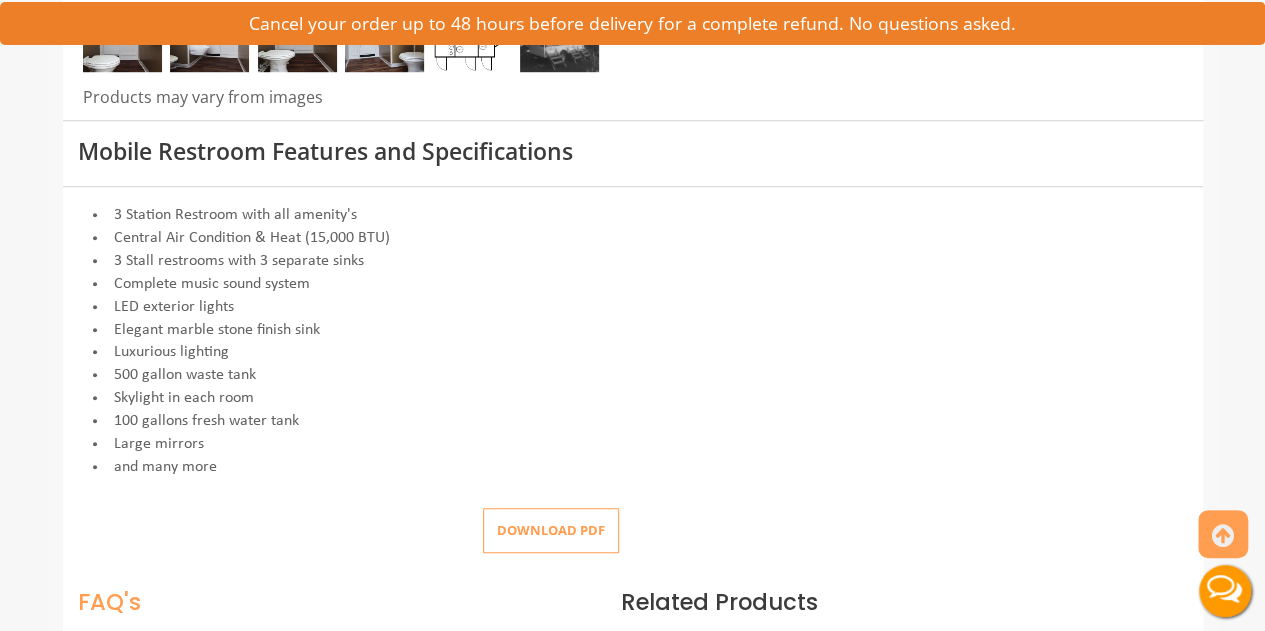 click on "Download pdf" at bounding box center [551, 530] 